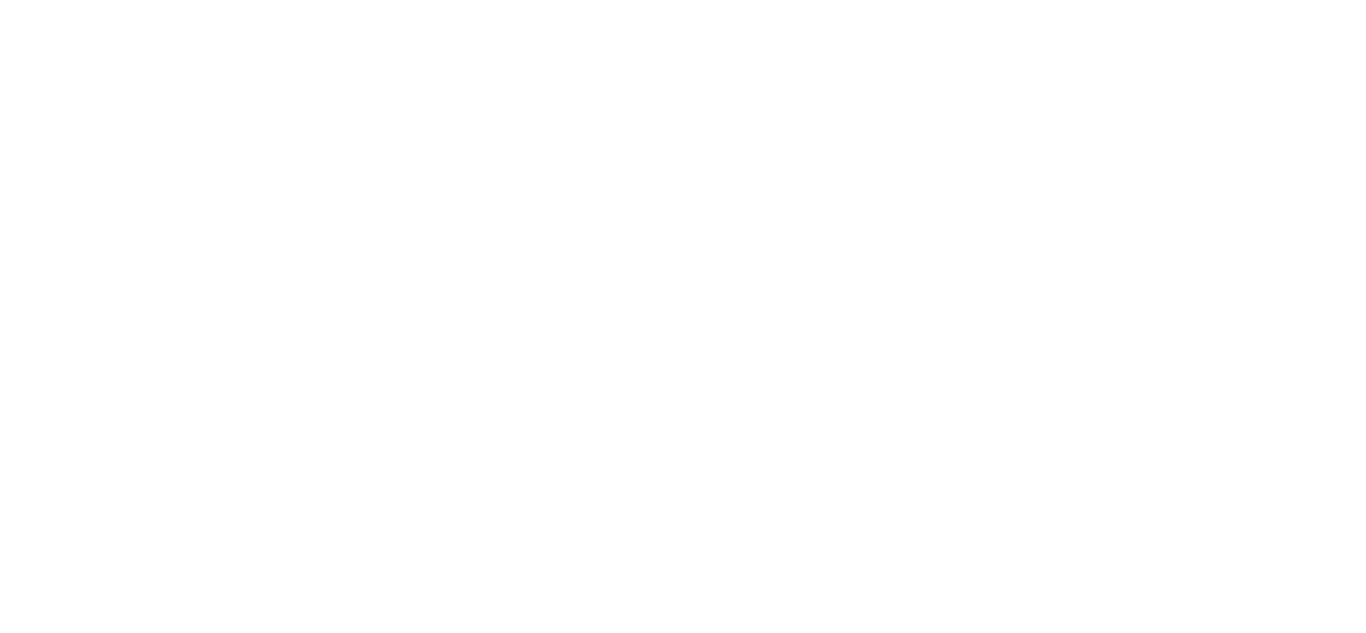 scroll, scrollTop: 0, scrollLeft: 0, axis: both 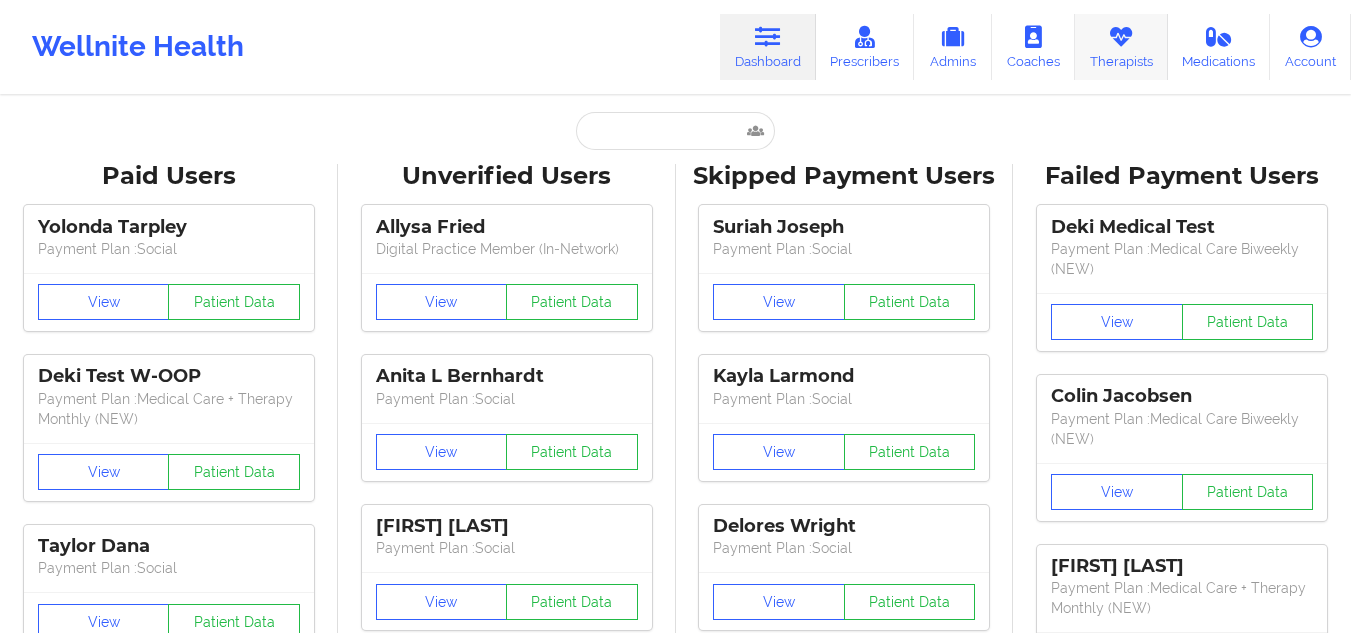 click on "Therapists" at bounding box center (1121, 47) 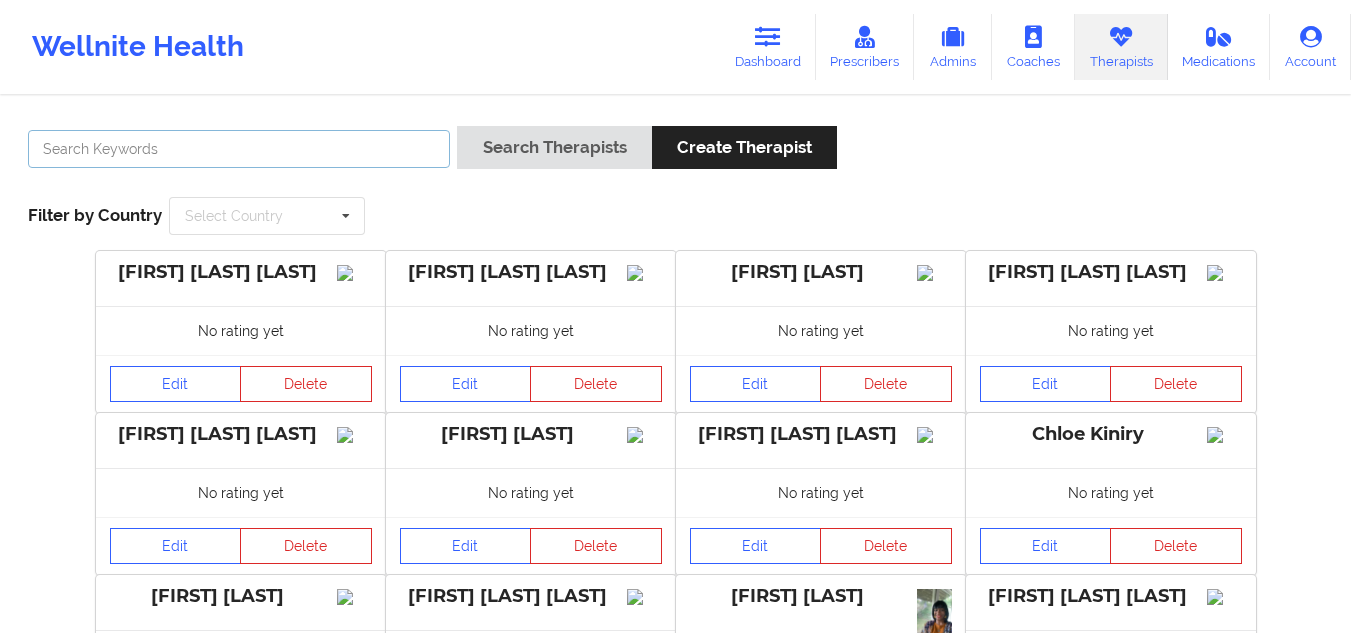 click at bounding box center (239, 149) 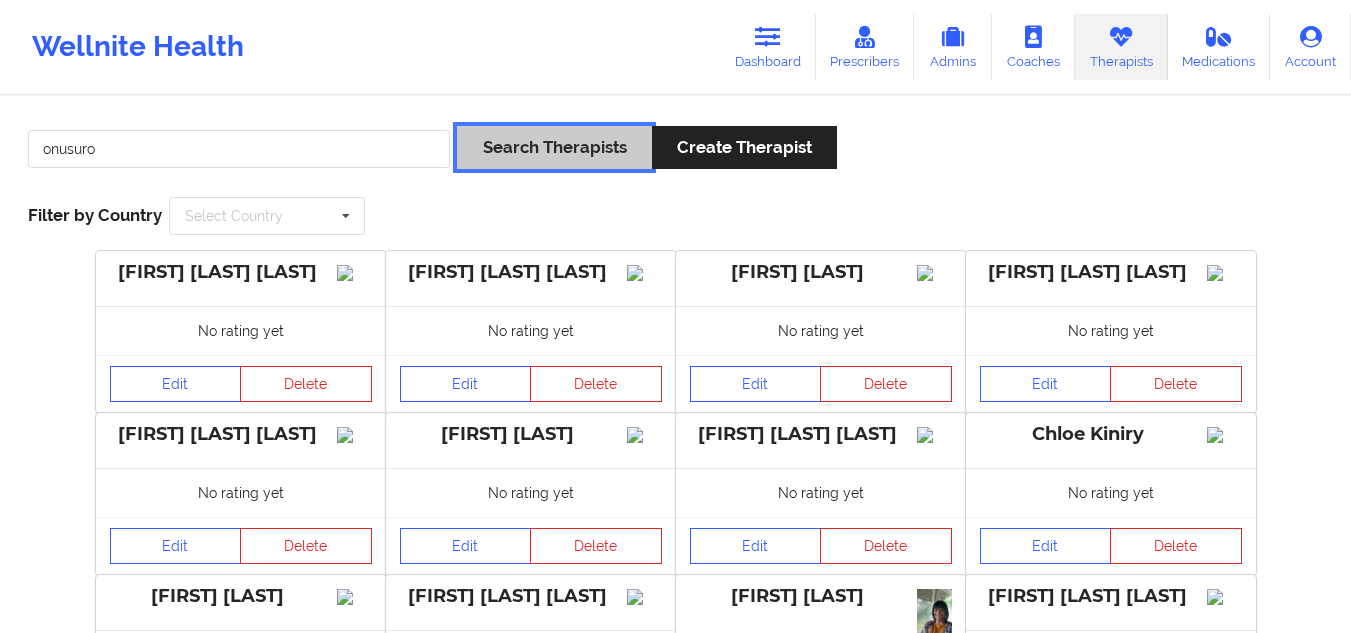 click on "Search Therapists" at bounding box center (554, 147) 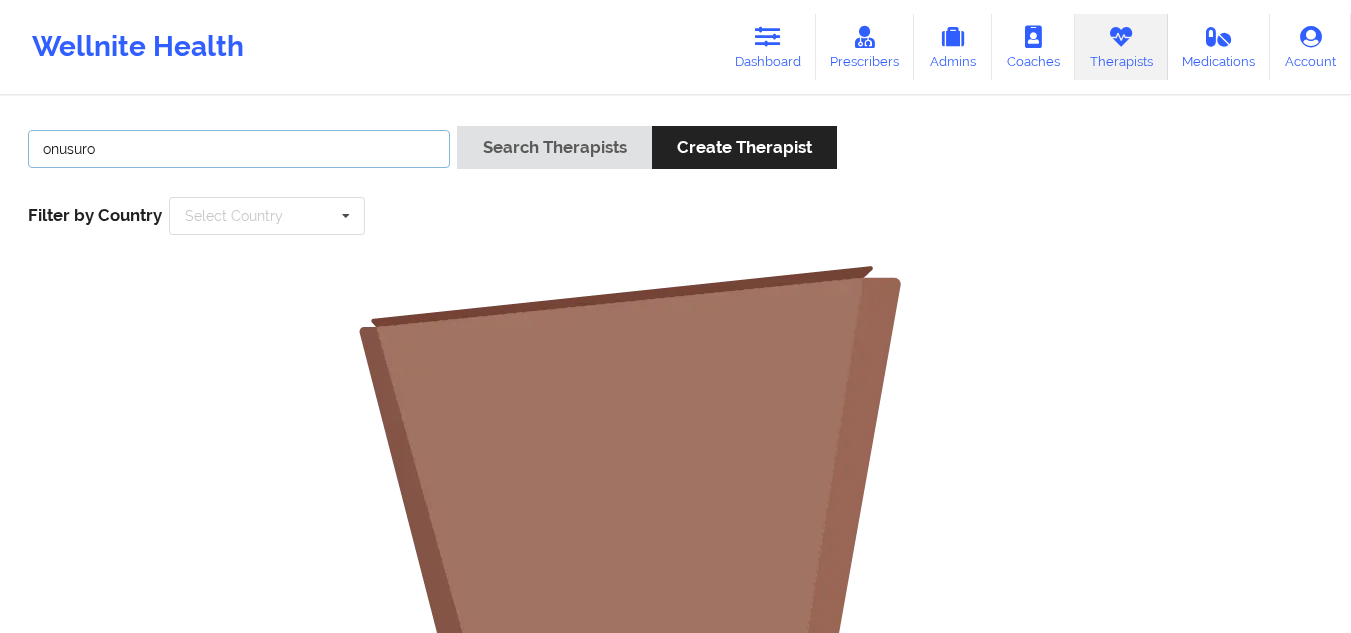 click on "onusuro" at bounding box center [239, 149] 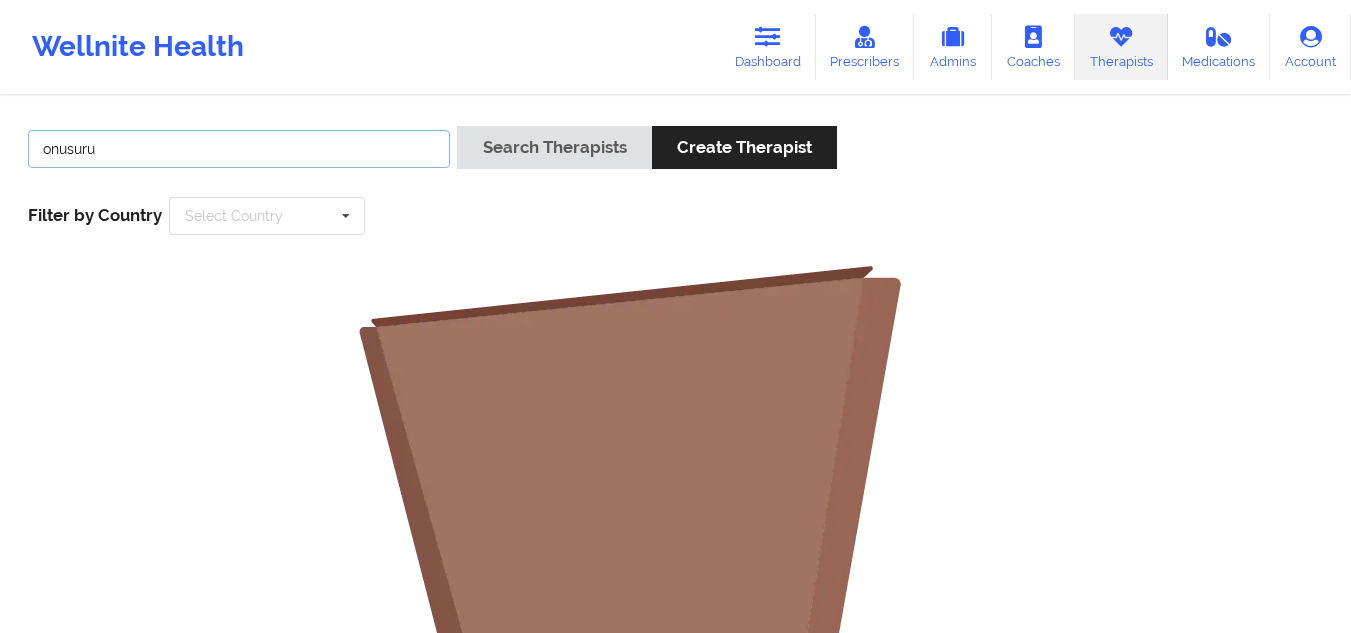 type on "onusuru" 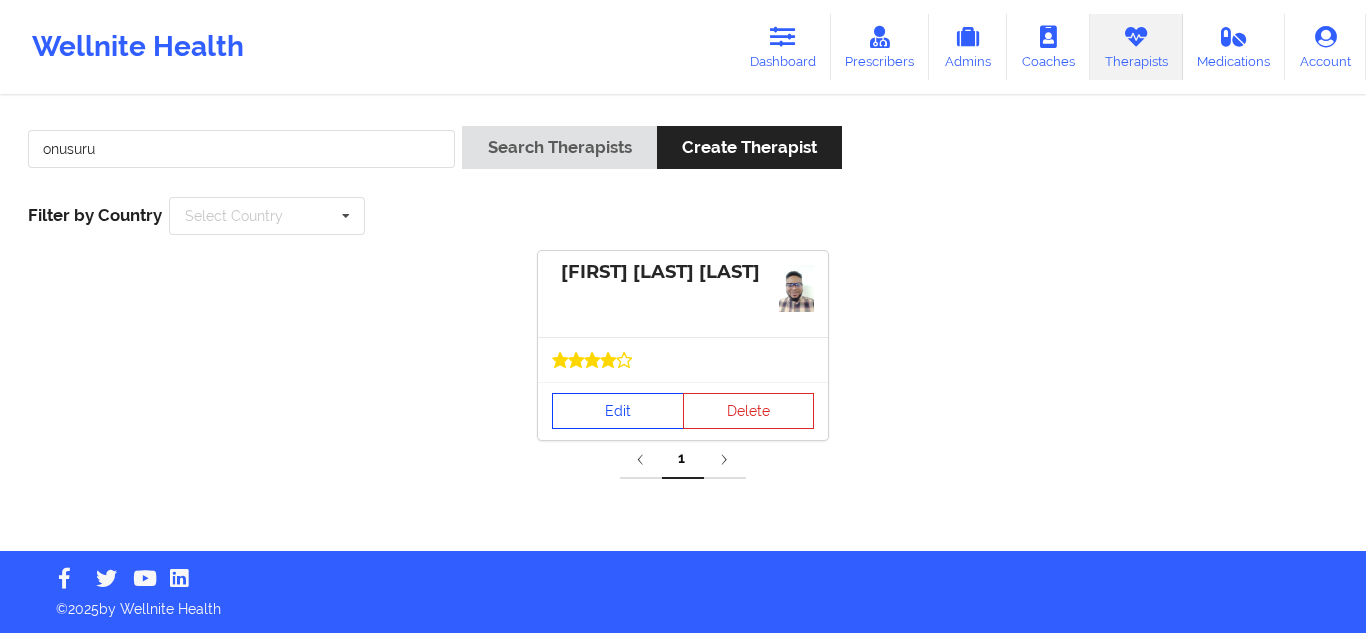 click on "Edit" at bounding box center (618, 411) 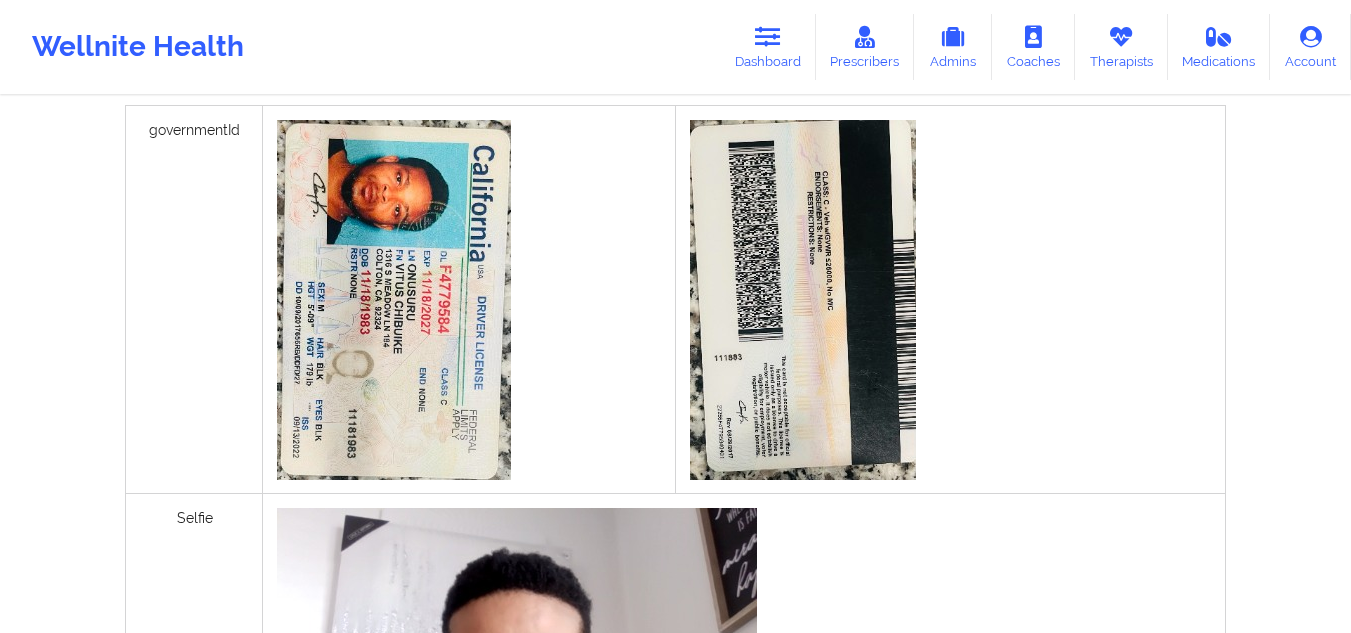 scroll, scrollTop: 678, scrollLeft: 0, axis: vertical 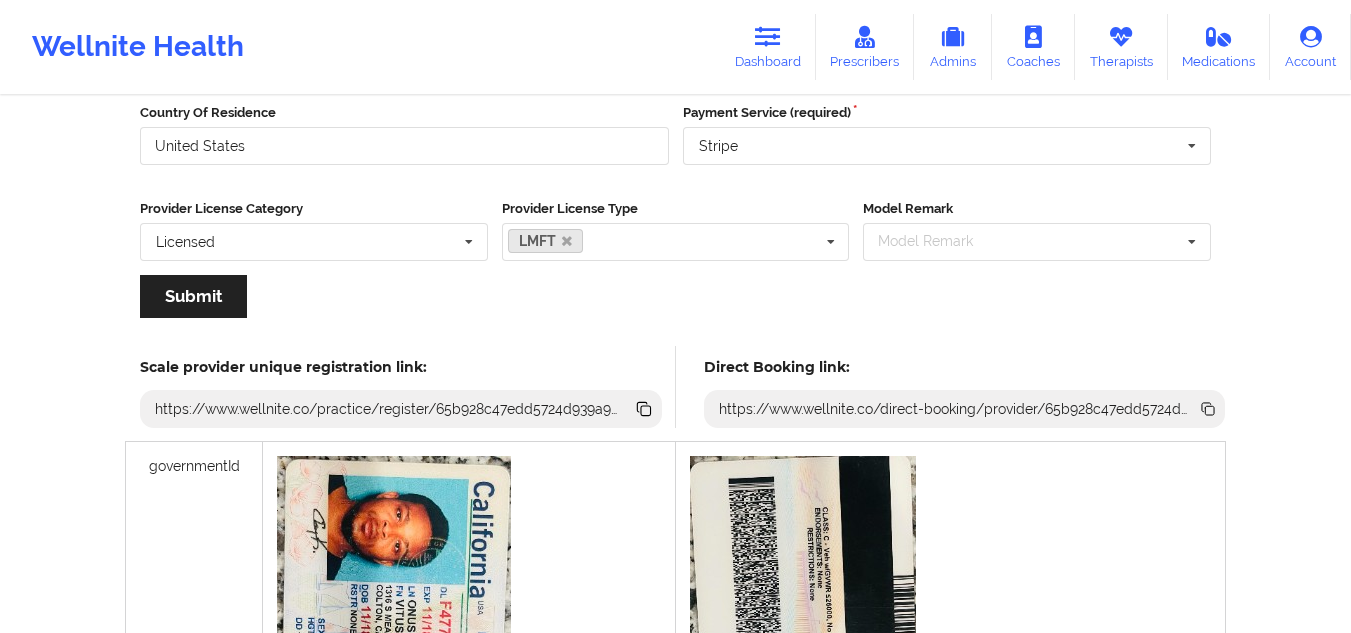 click 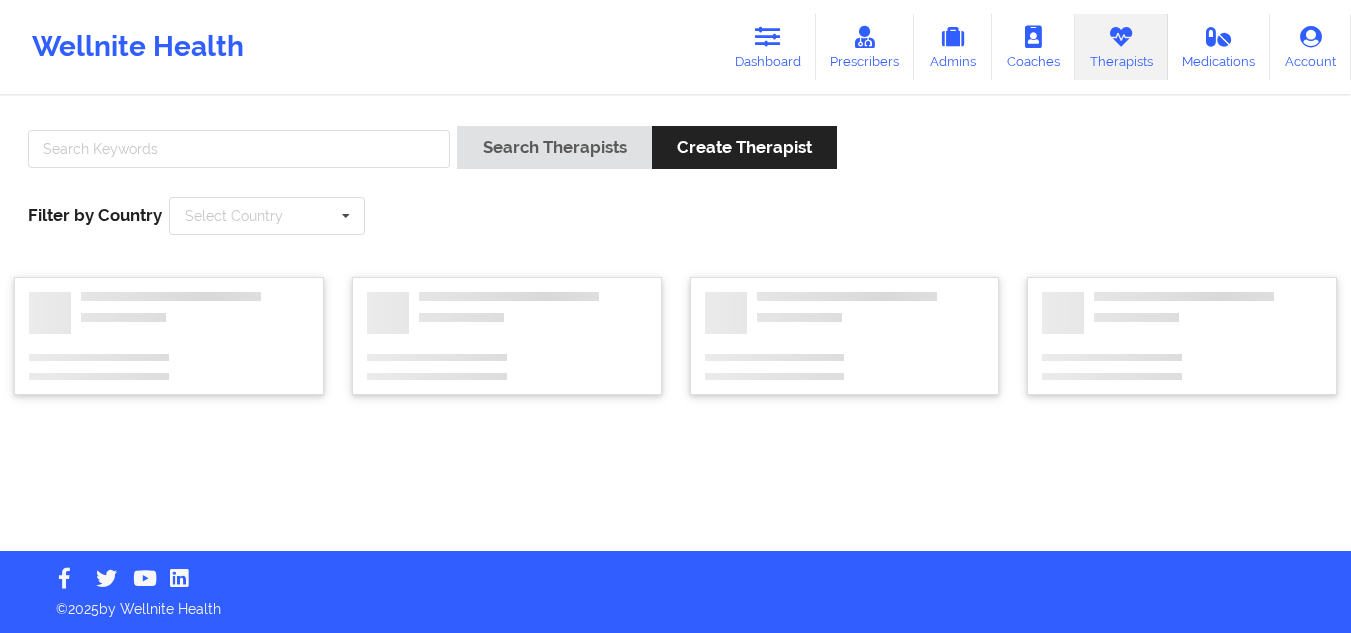 scroll, scrollTop: 0, scrollLeft: 0, axis: both 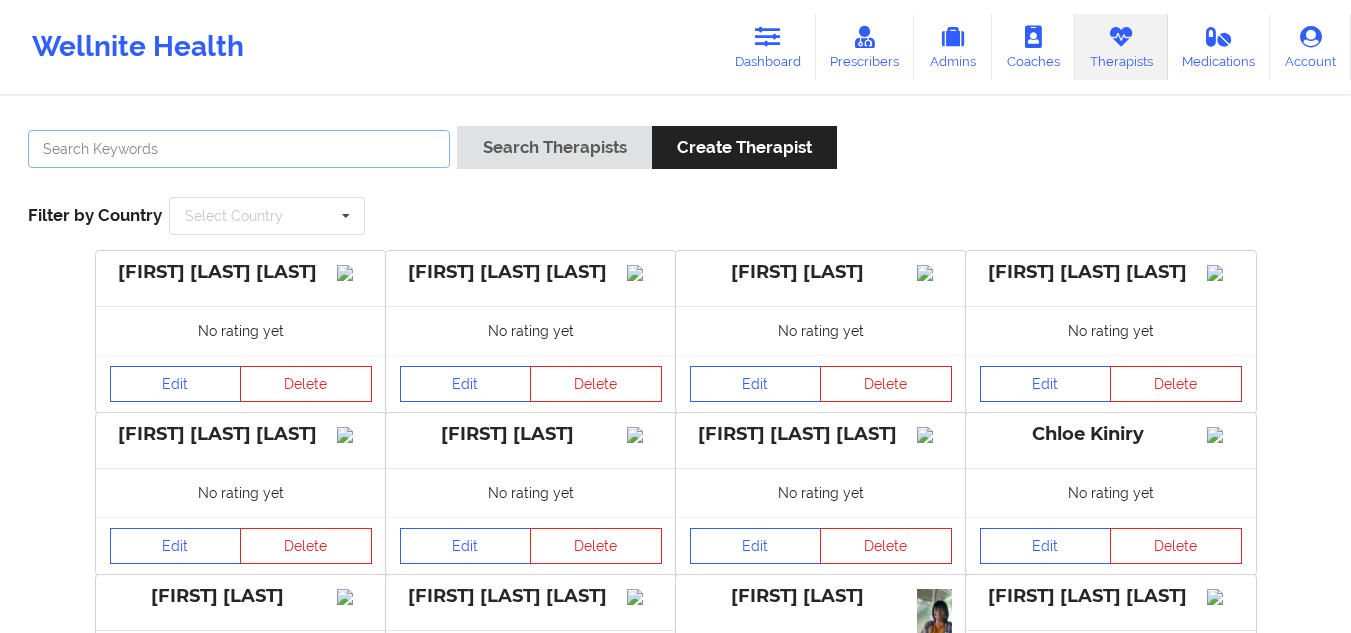 click at bounding box center [239, 149] 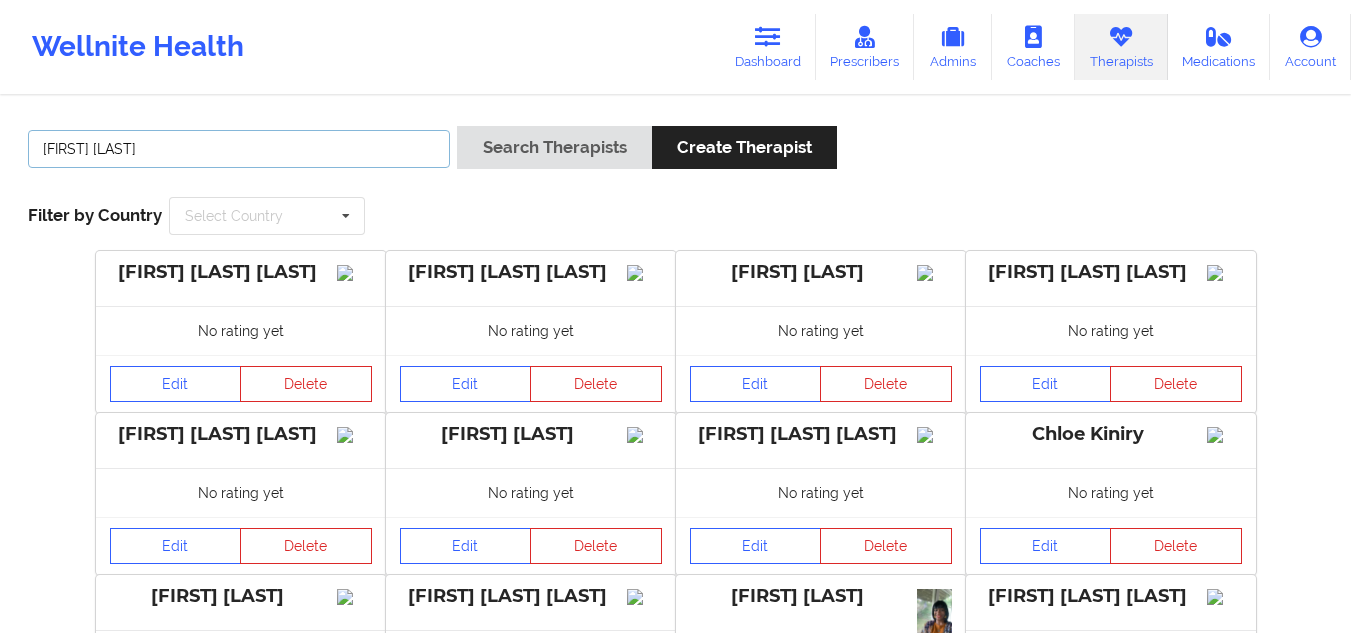 type on "[FIRST] [LAST]" 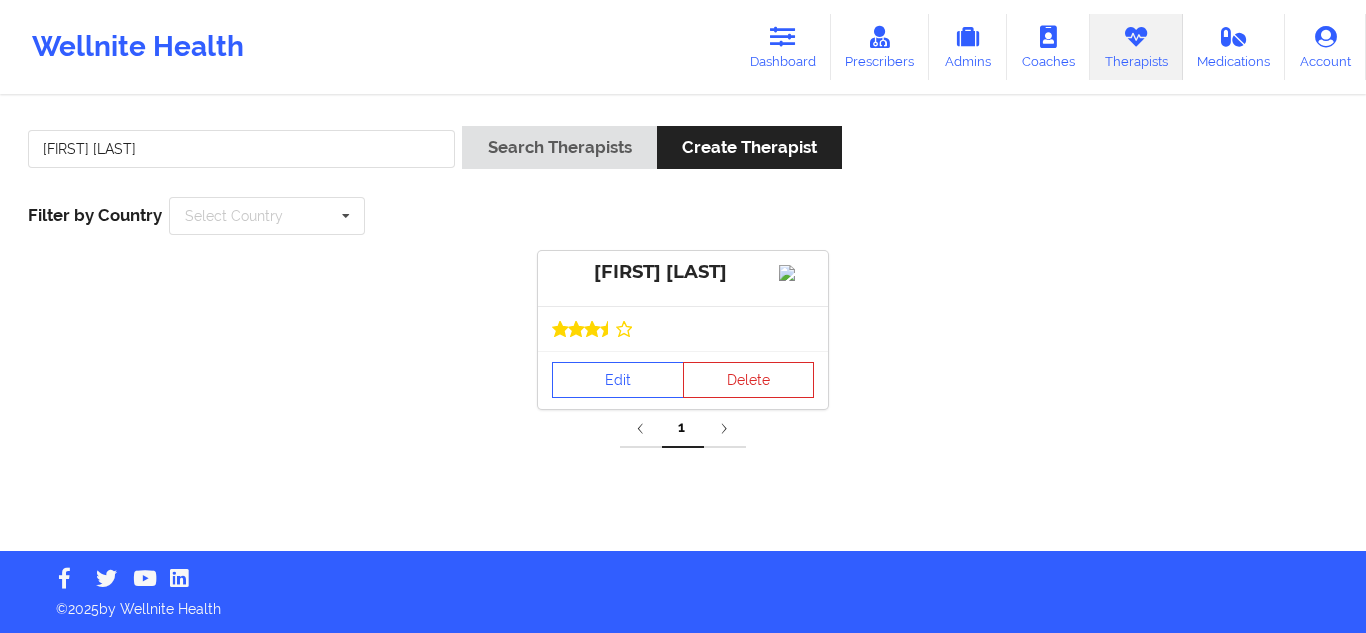 drag, startPoint x: 737, startPoint y: 276, endPoint x: 587, endPoint y: 271, distance: 150.08331 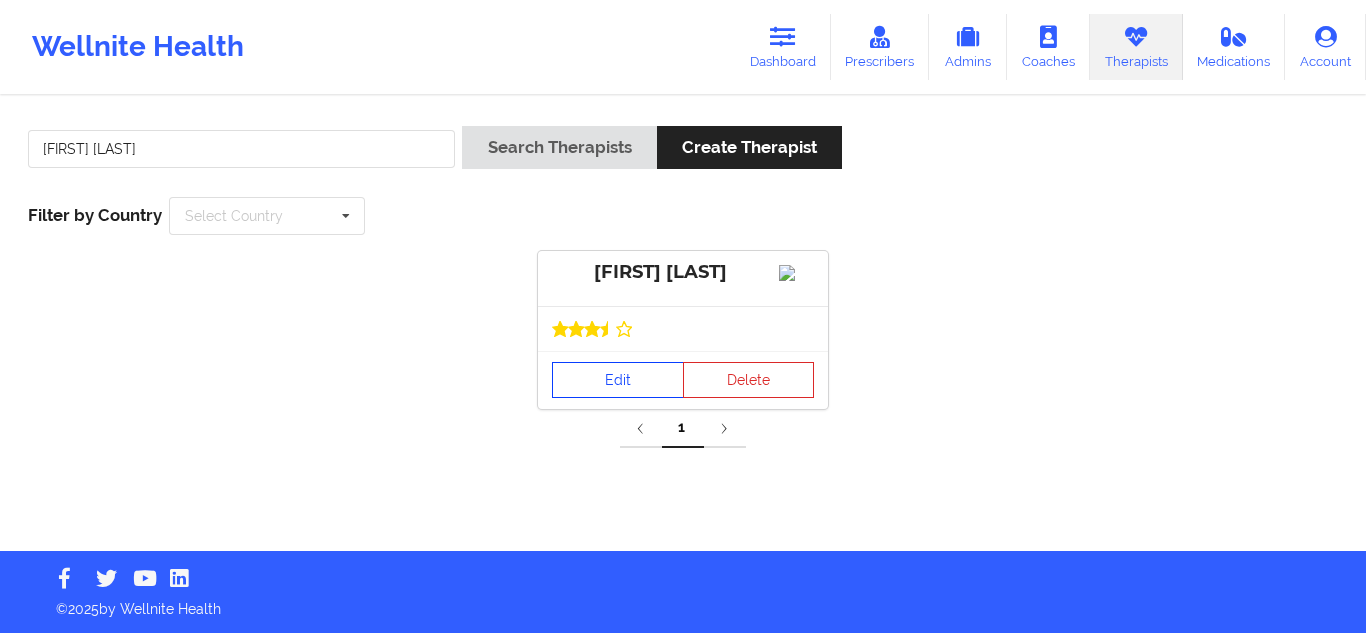 click on "Edit" at bounding box center (618, 380) 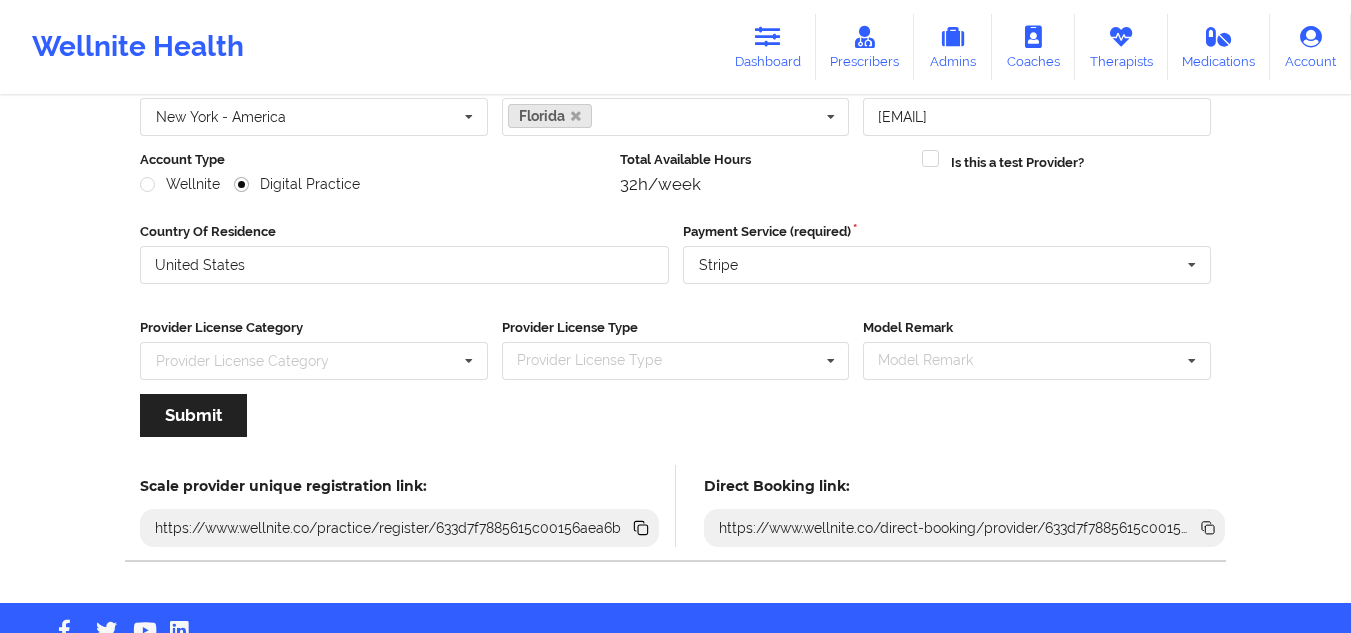 scroll, scrollTop: 264, scrollLeft: 0, axis: vertical 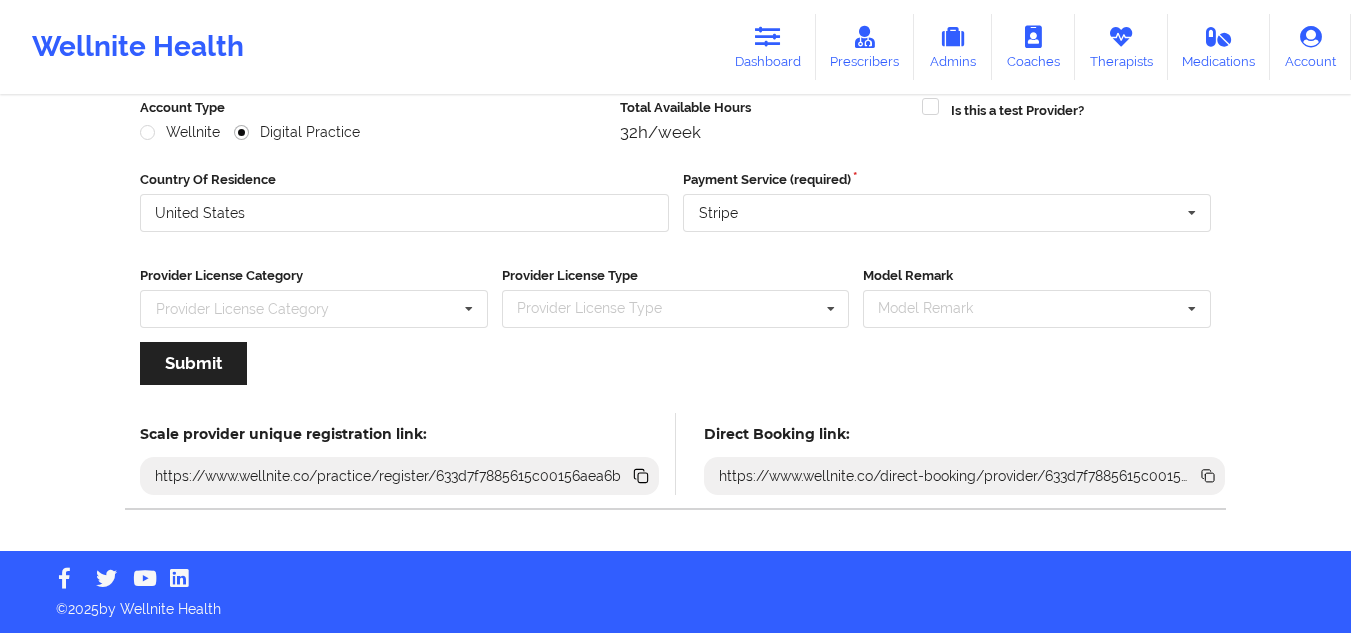 click 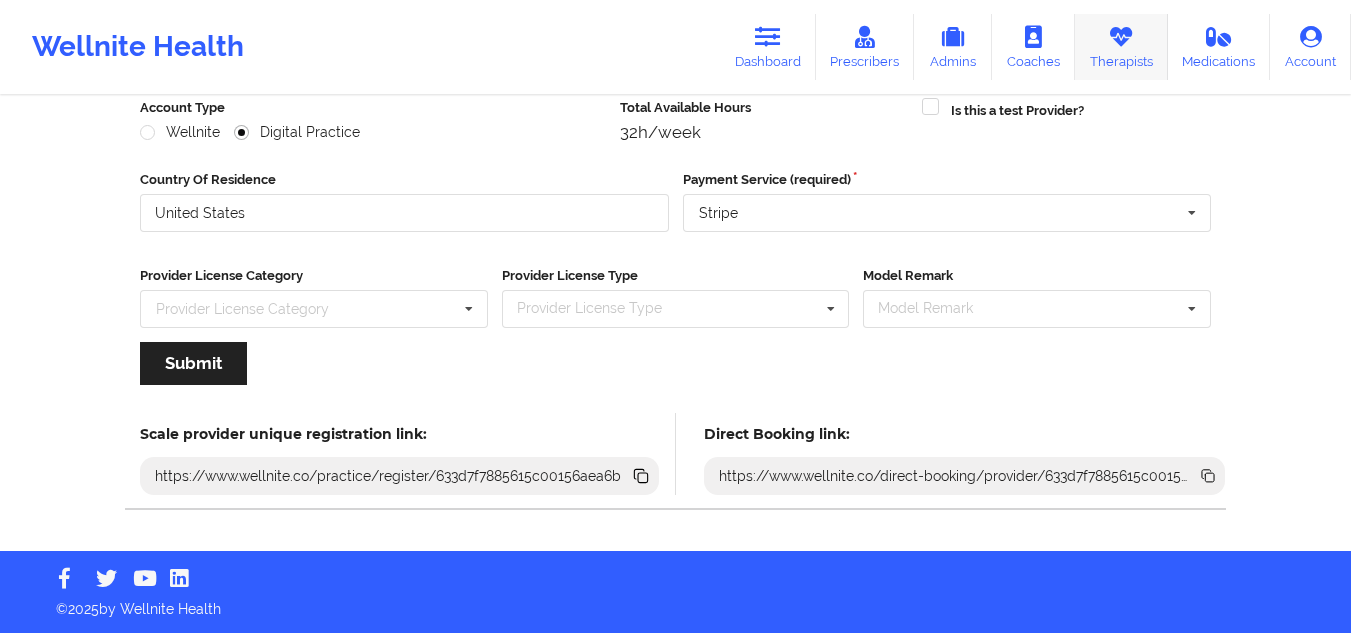 click at bounding box center (1121, 37) 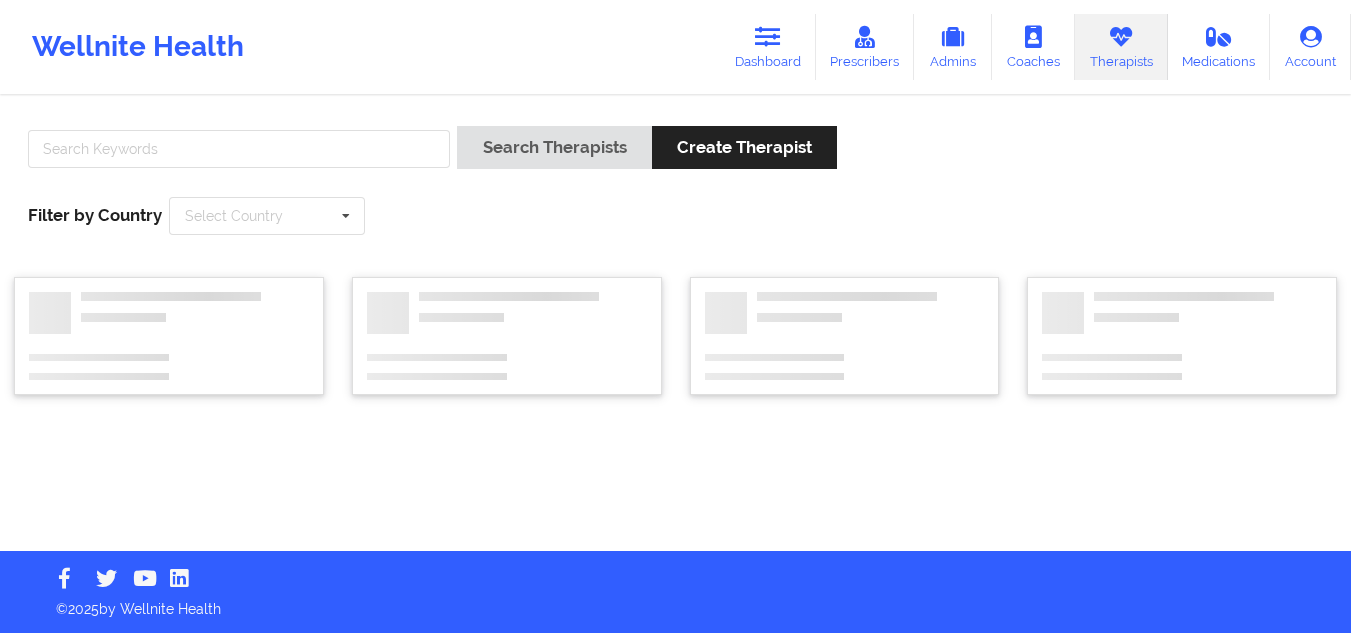 scroll, scrollTop: 0, scrollLeft: 0, axis: both 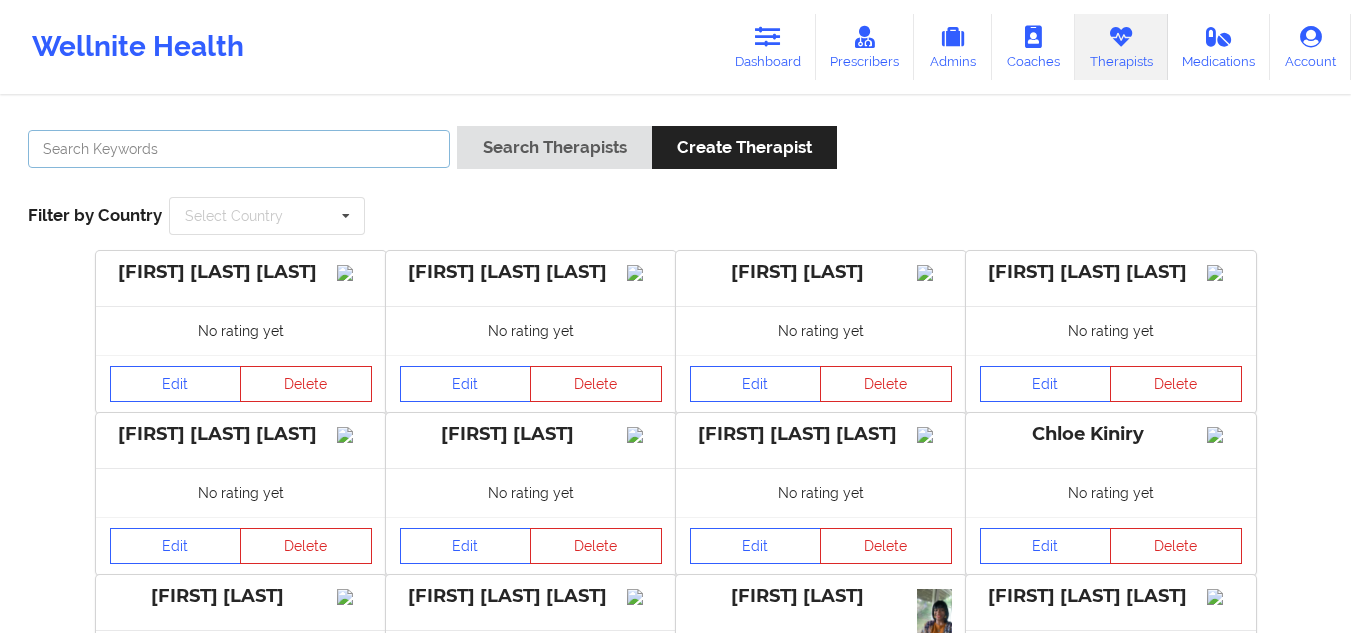 click at bounding box center (239, 149) 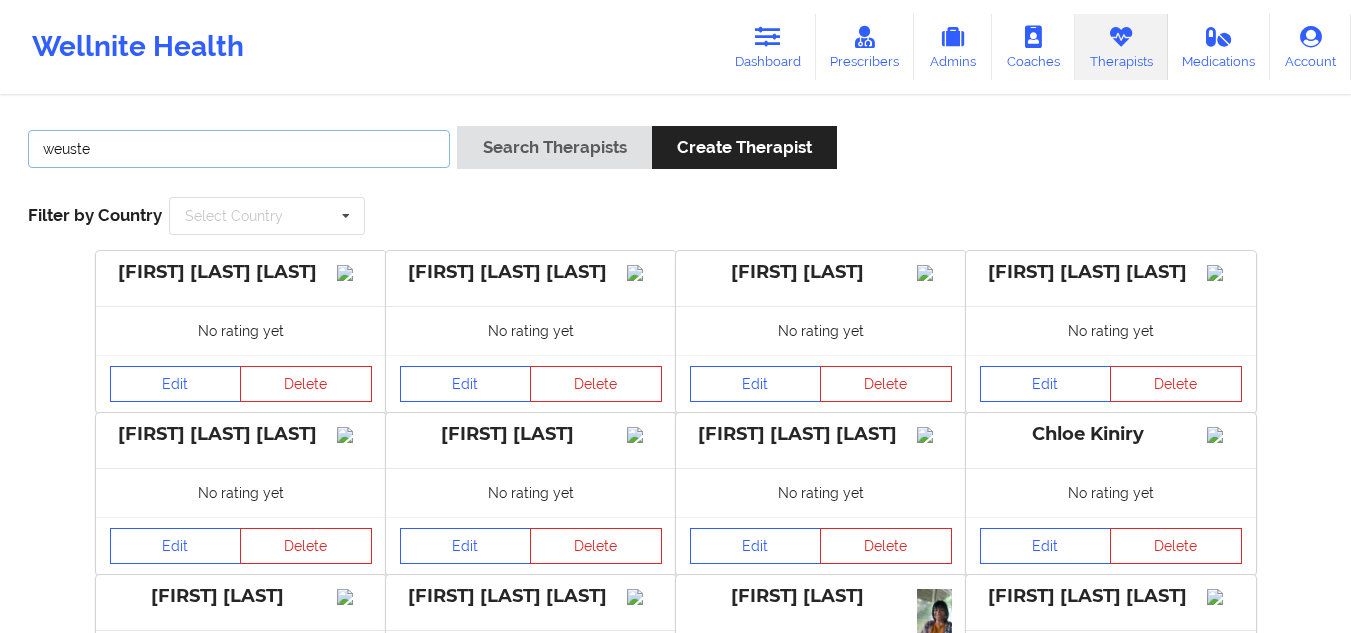 type on "weuste" 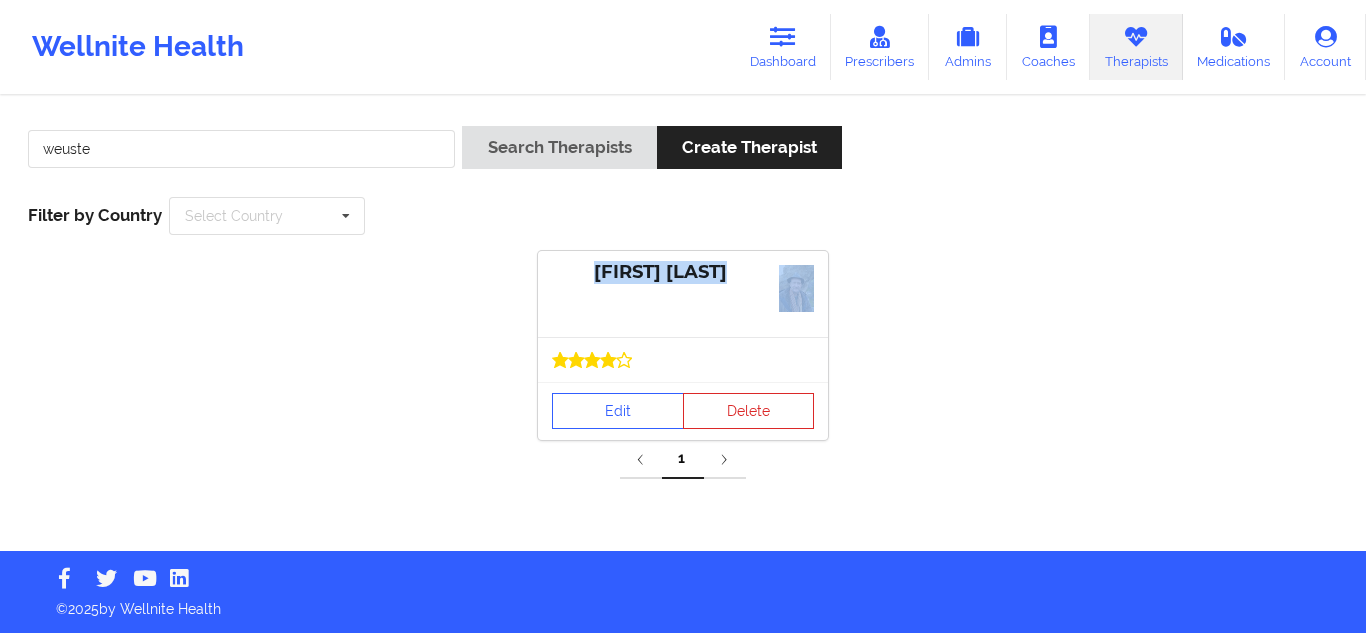 drag, startPoint x: 751, startPoint y: 284, endPoint x: 588, endPoint y: 239, distance: 169.09761 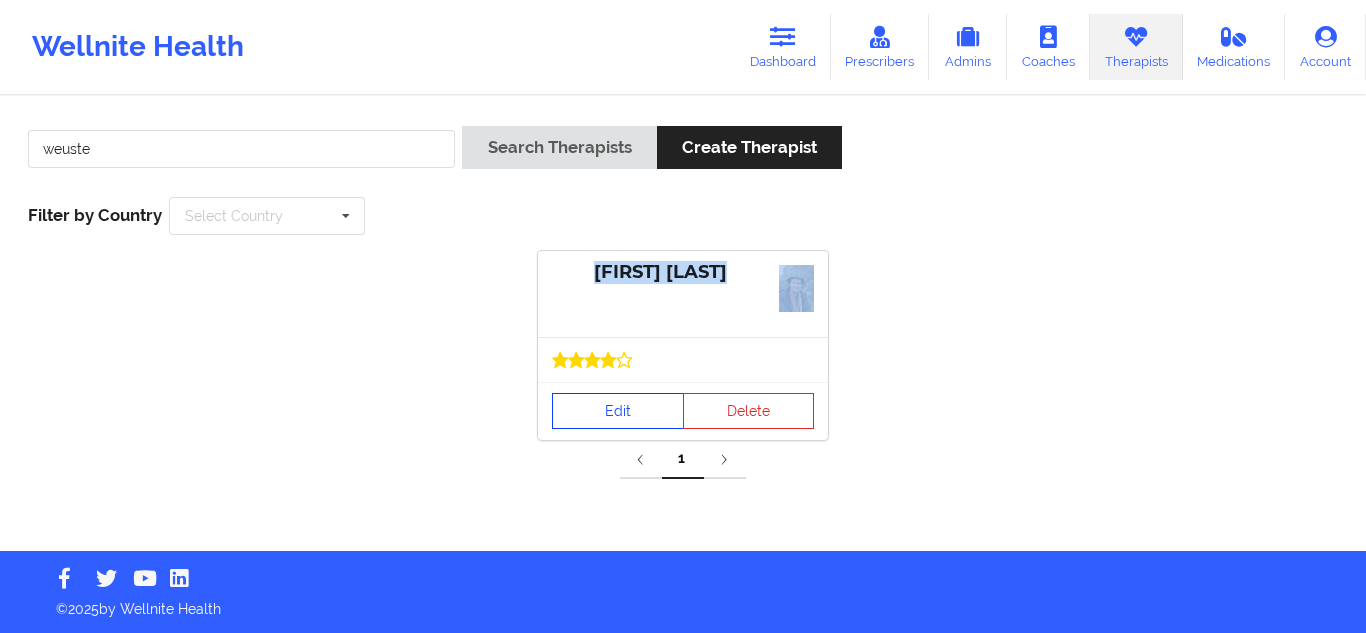 click on "Edit" at bounding box center [618, 411] 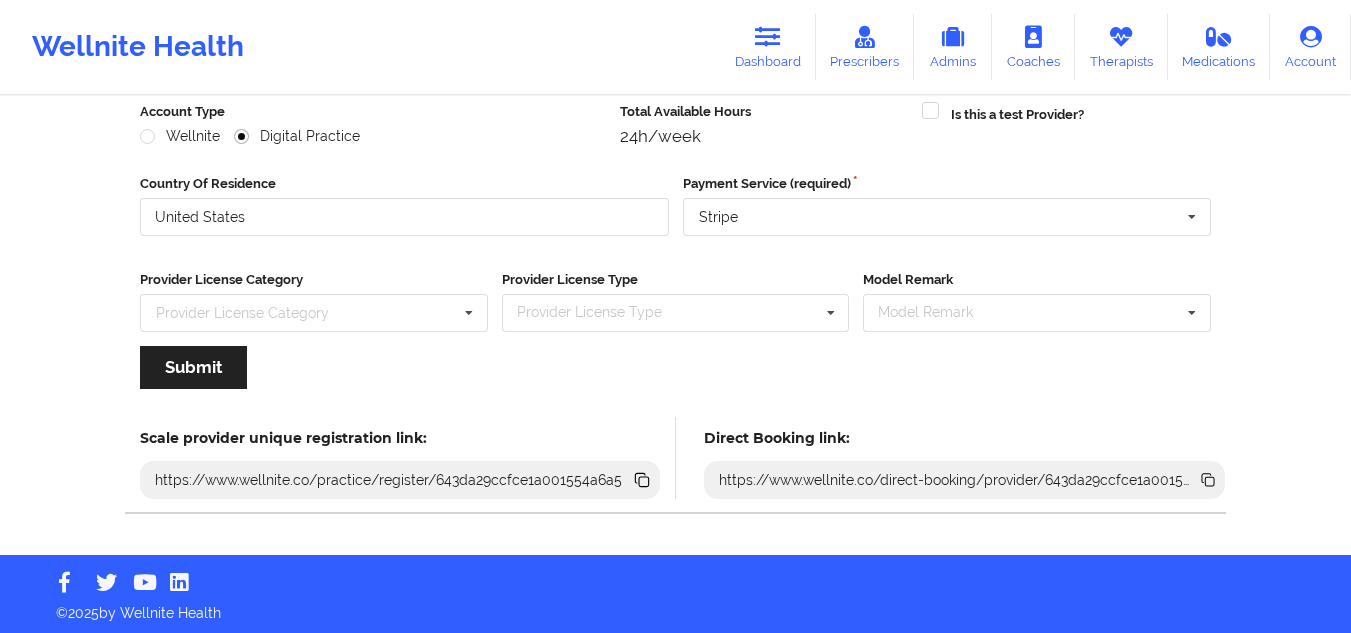 scroll, scrollTop: 264, scrollLeft: 0, axis: vertical 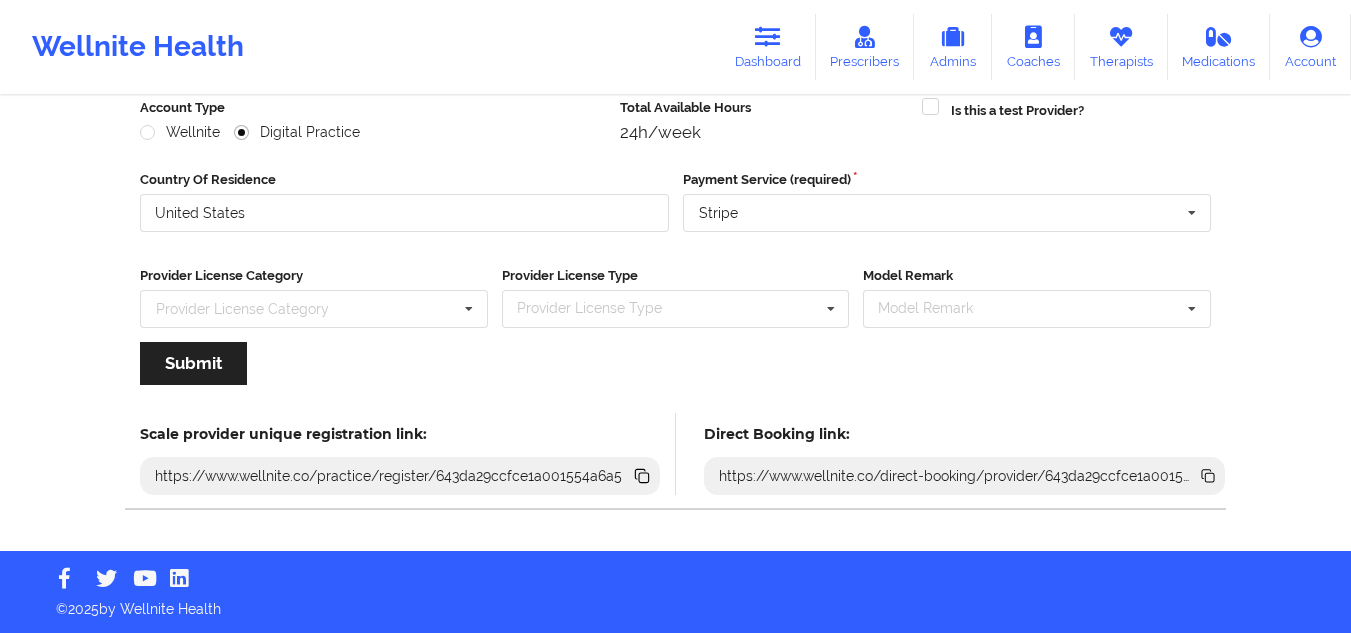click 